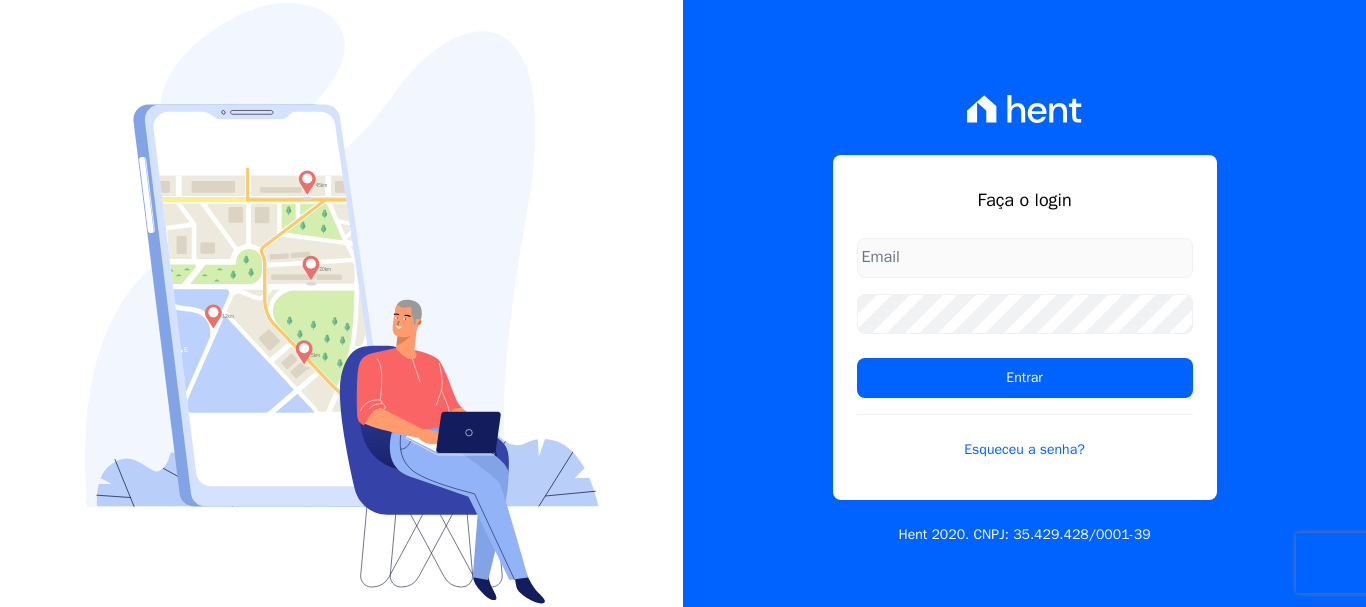 scroll, scrollTop: 0, scrollLeft: 0, axis: both 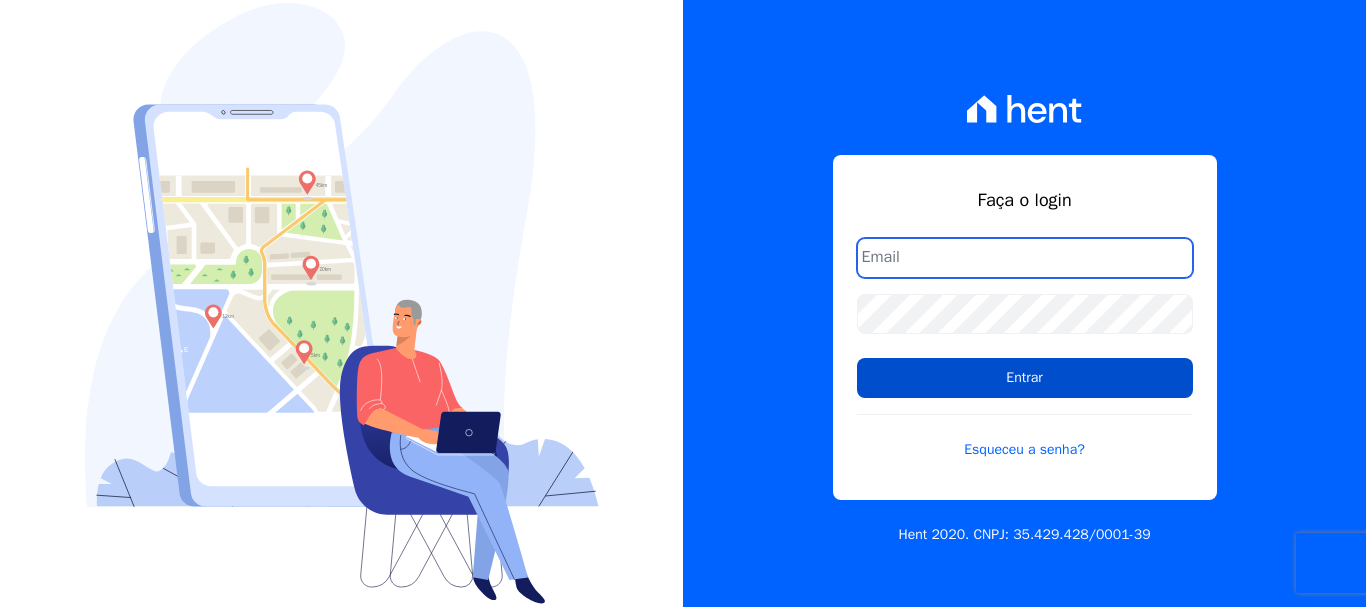 type on "[EMAIL_ADDRESS][DOMAIN_NAME]" 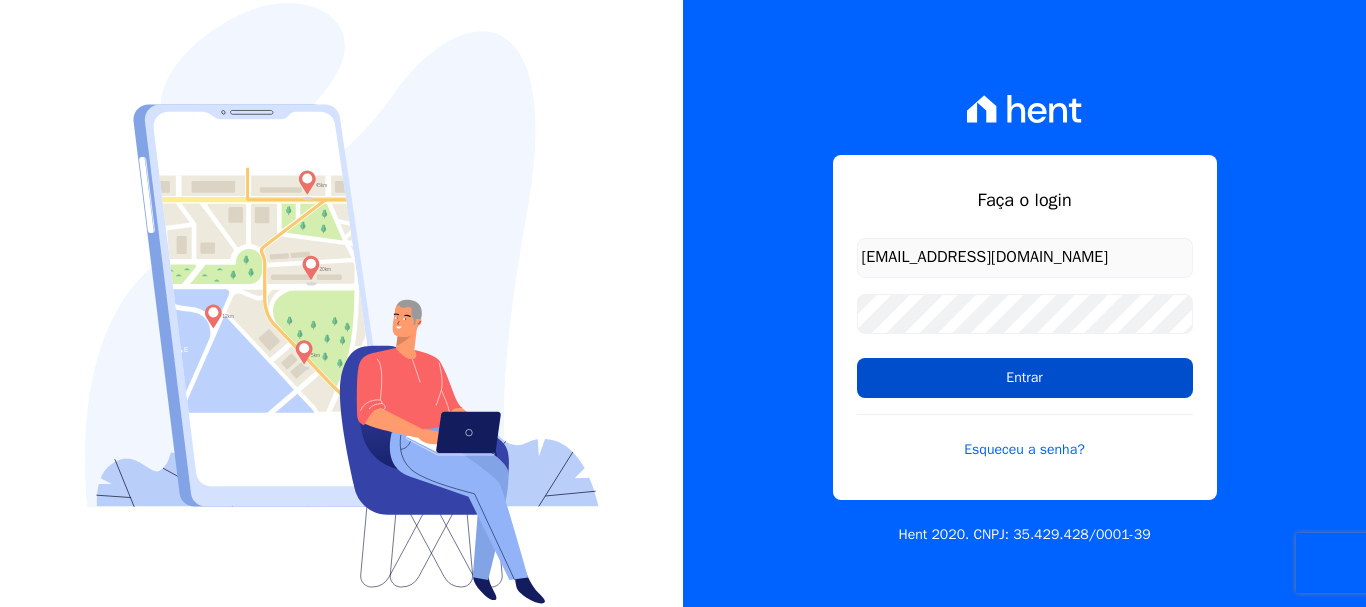click on "Entrar" at bounding box center [1025, 378] 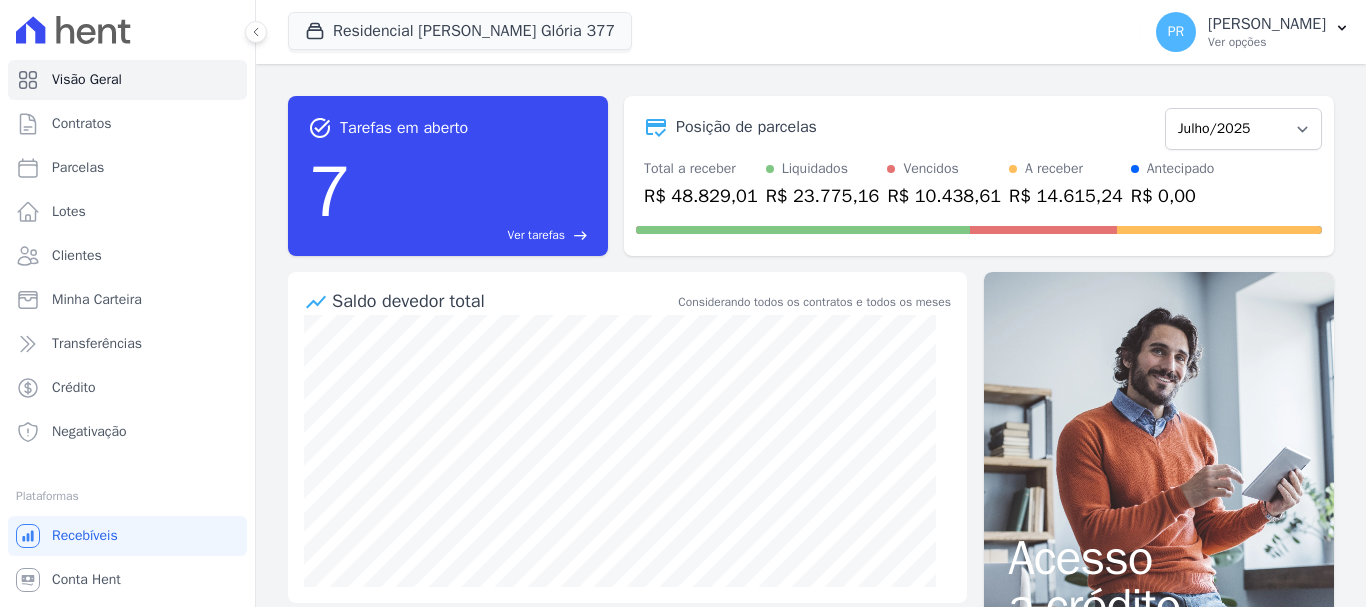 scroll, scrollTop: 0, scrollLeft: 0, axis: both 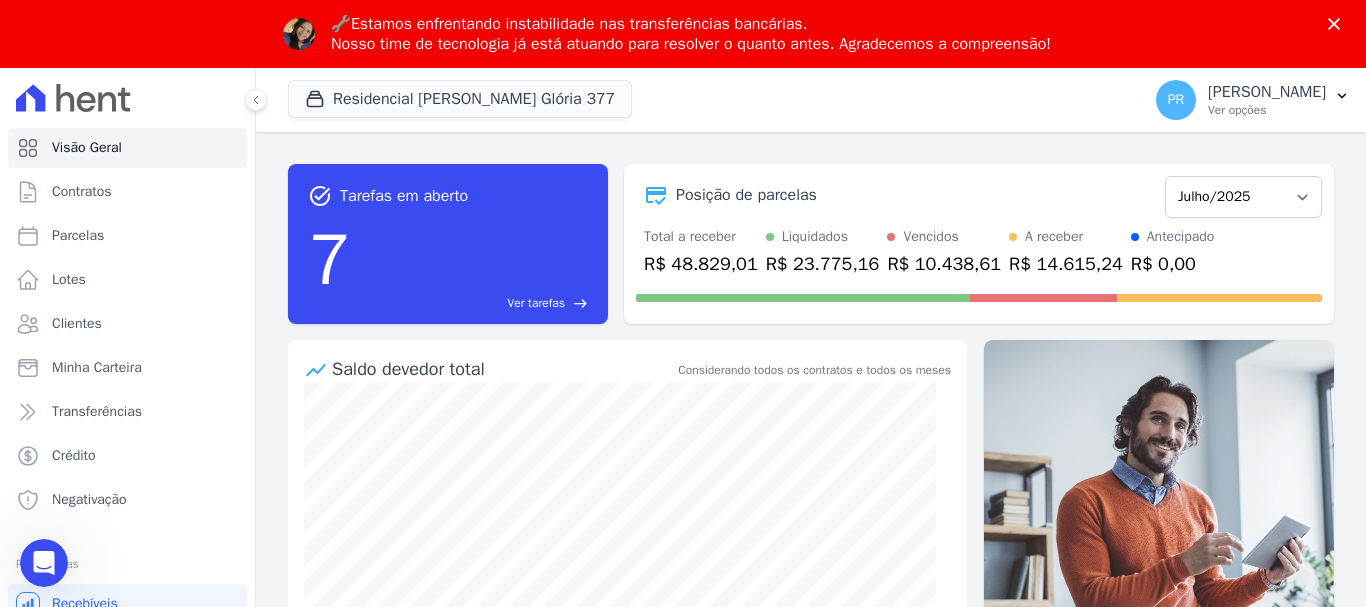 click on "🔧  Estamos enfrentando instabilidade nas transferências bancárias. Nosso time de tecnologia já está atuando para resolver o quanto antes. Agradecemos a compreensão!" at bounding box center (683, 34) 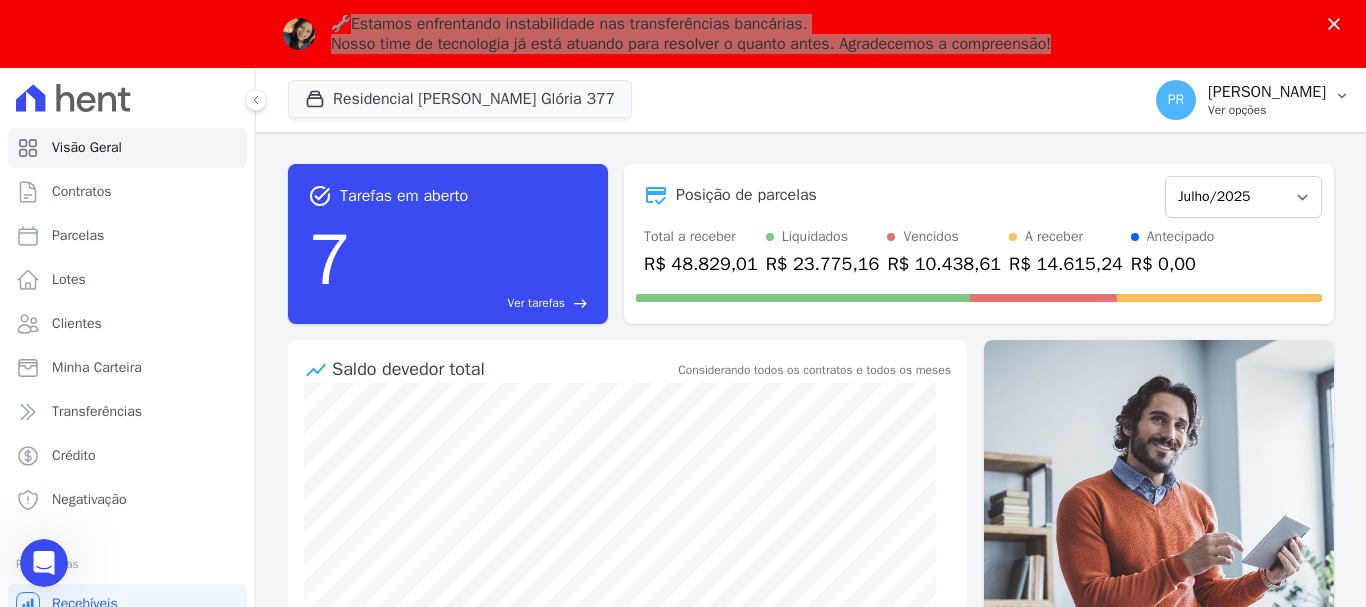 drag, startPoint x: 976, startPoint y: 112, endPoint x: 1272, endPoint y: 97, distance: 296.37982 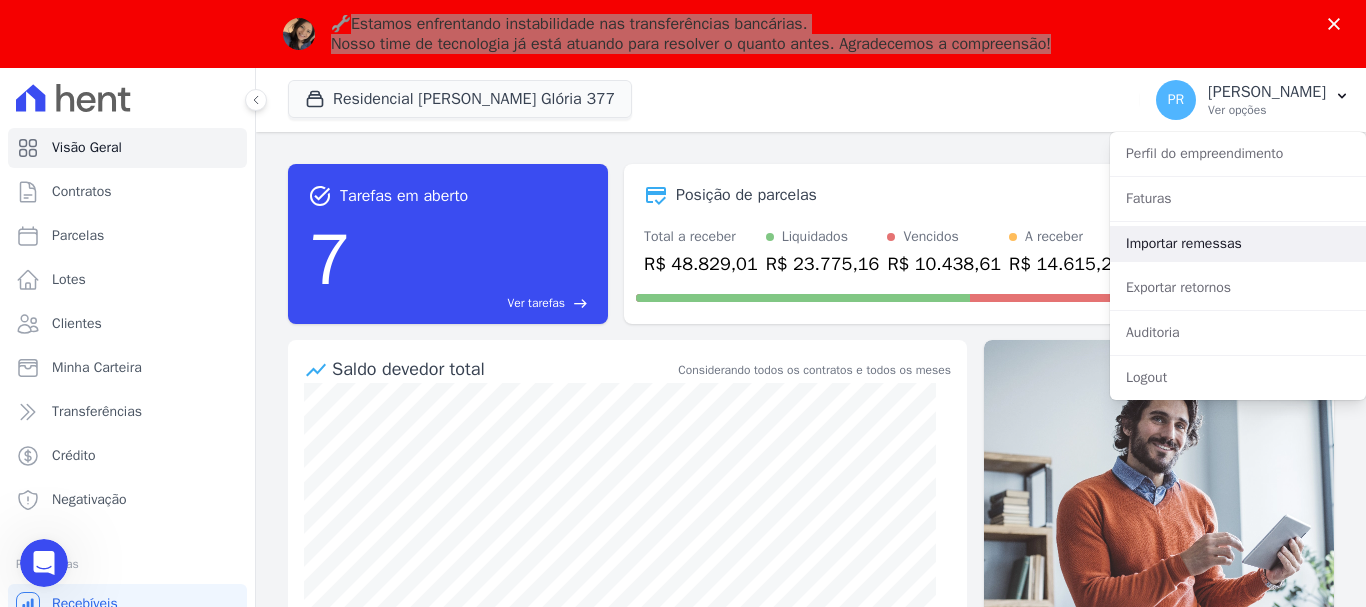 click on "Importar remessas" at bounding box center (1238, 244) 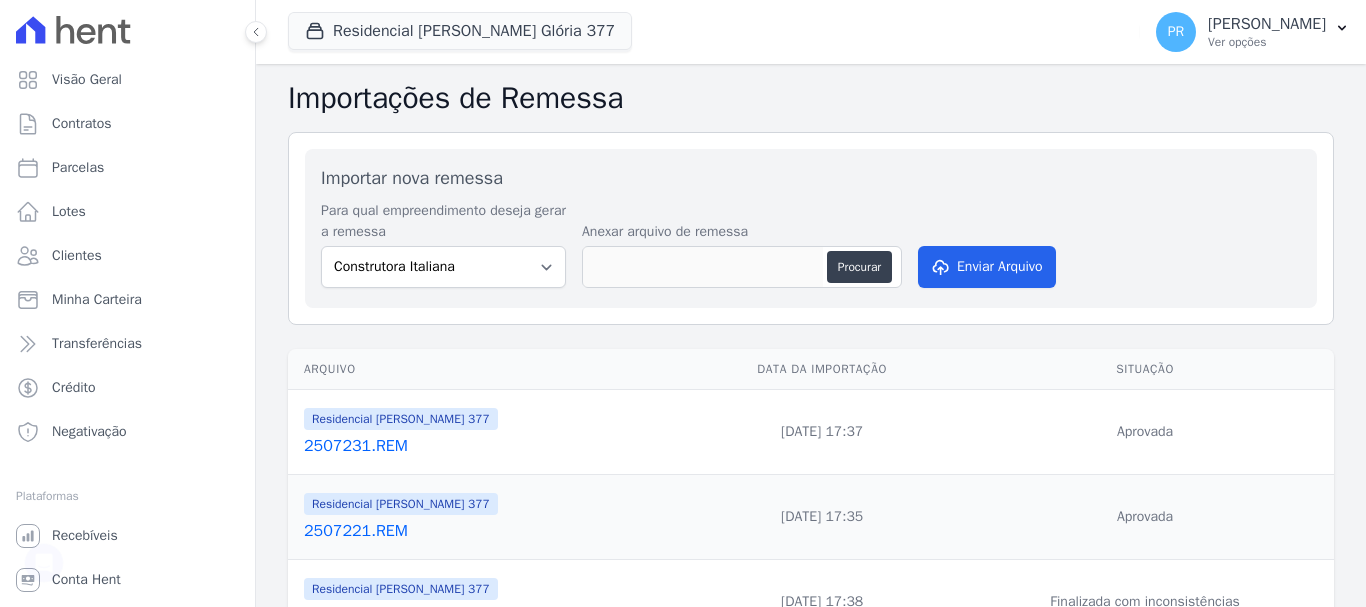 scroll, scrollTop: 0, scrollLeft: 0, axis: both 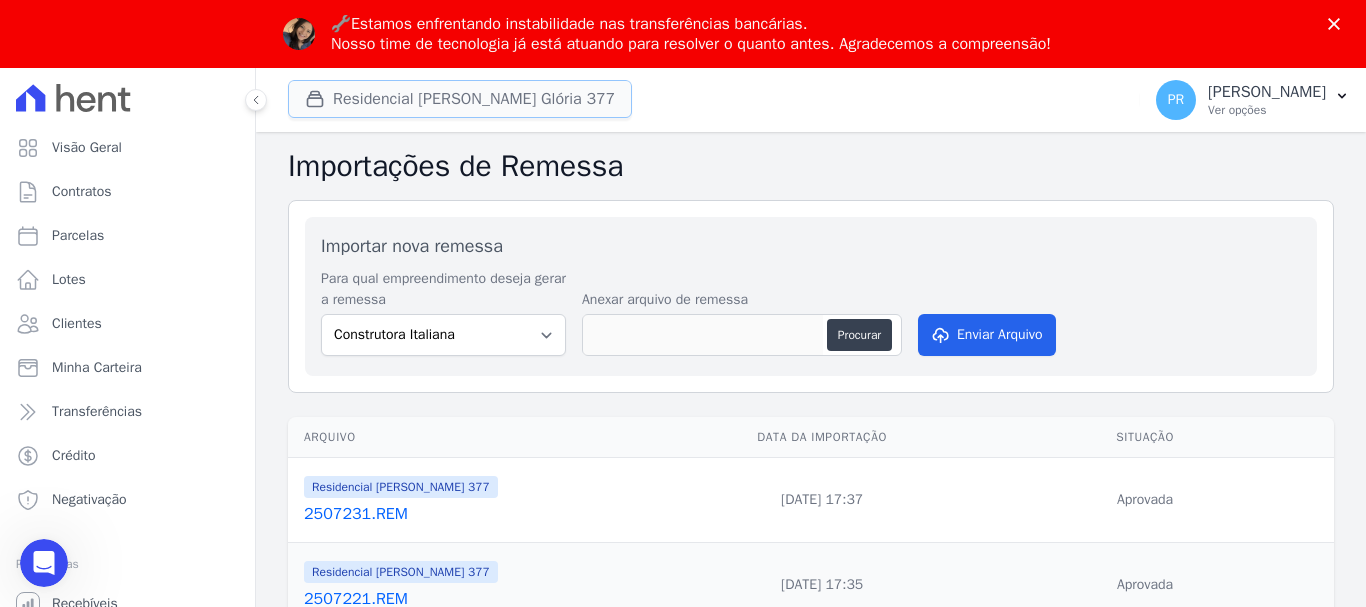 click on "Residencial Maria Da Glória 377" at bounding box center (460, 99) 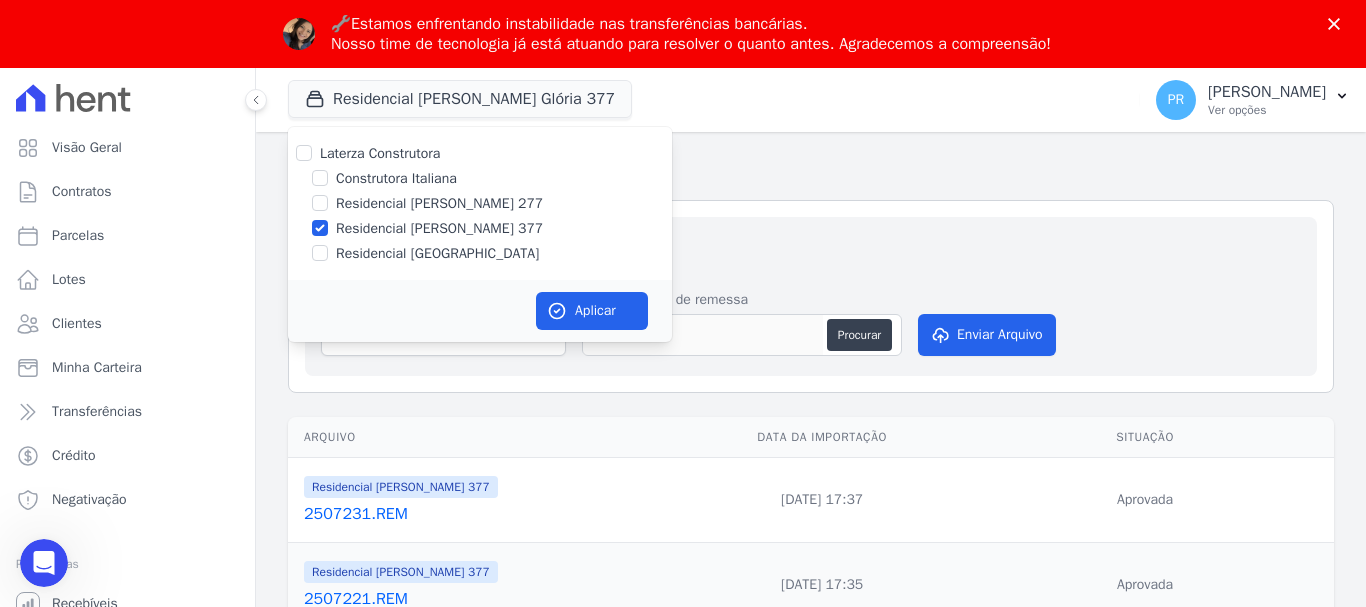 click on "Laterza Construtora" at bounding box center [380, 153] 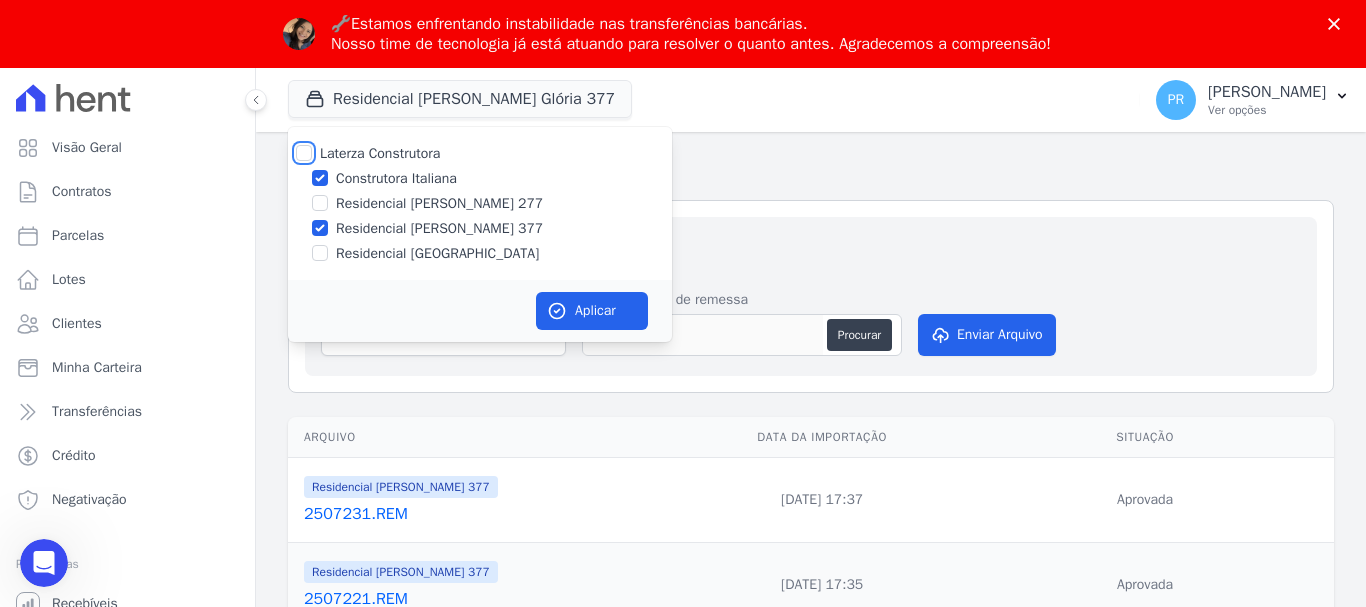 checkbox on "true" 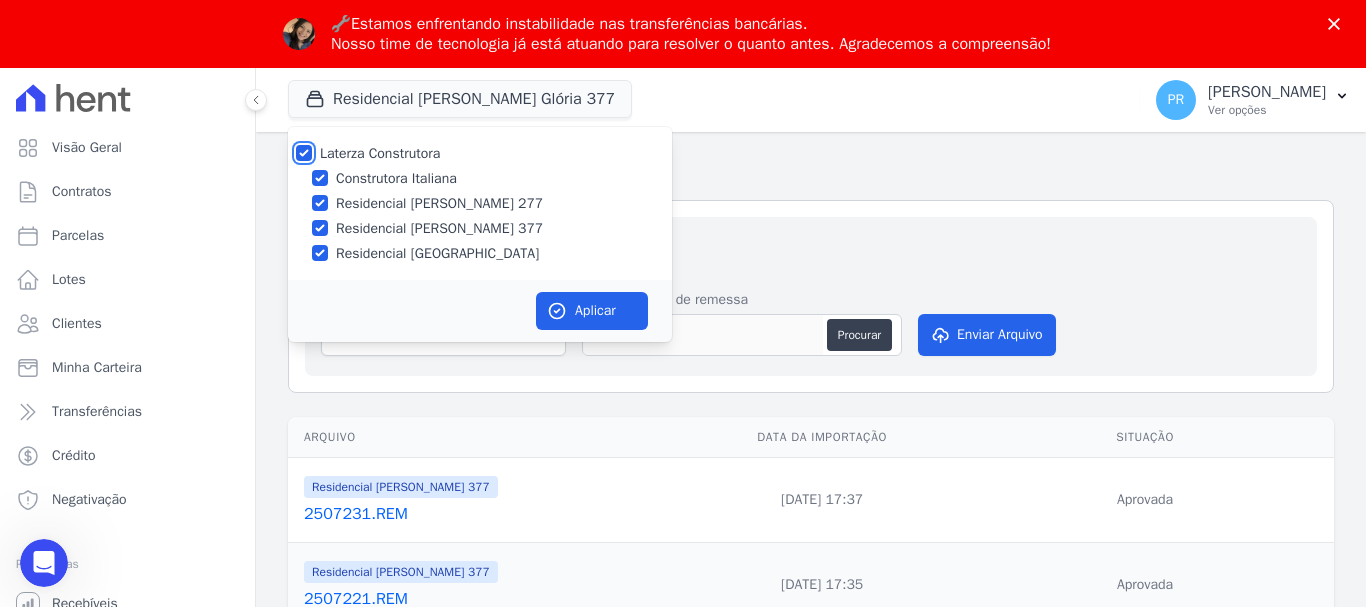 checkbox on "true" 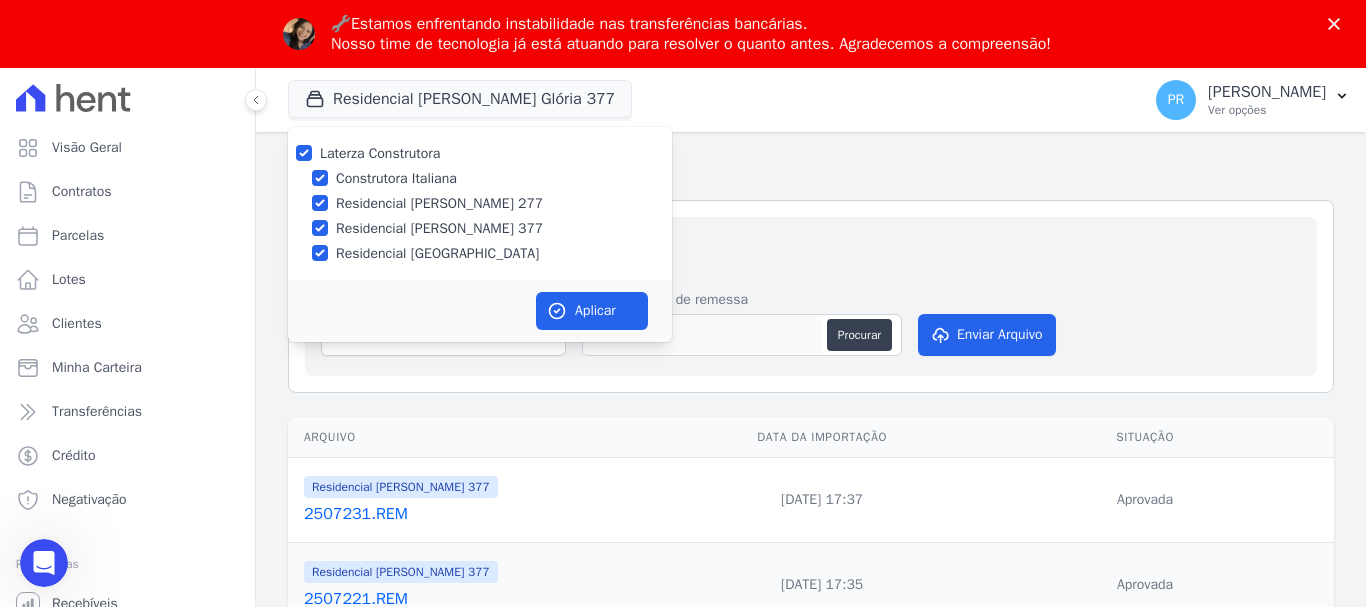 click on "Laterza Construtora" at bounding box center [380, 153] 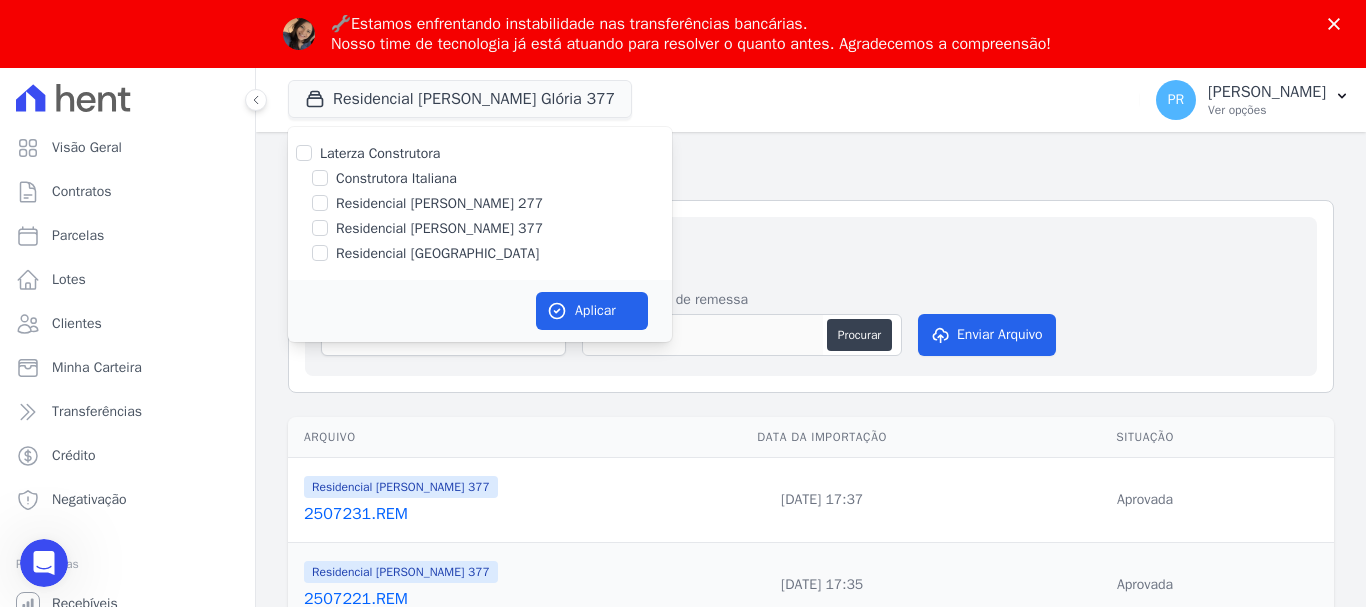 checkbox on "false" 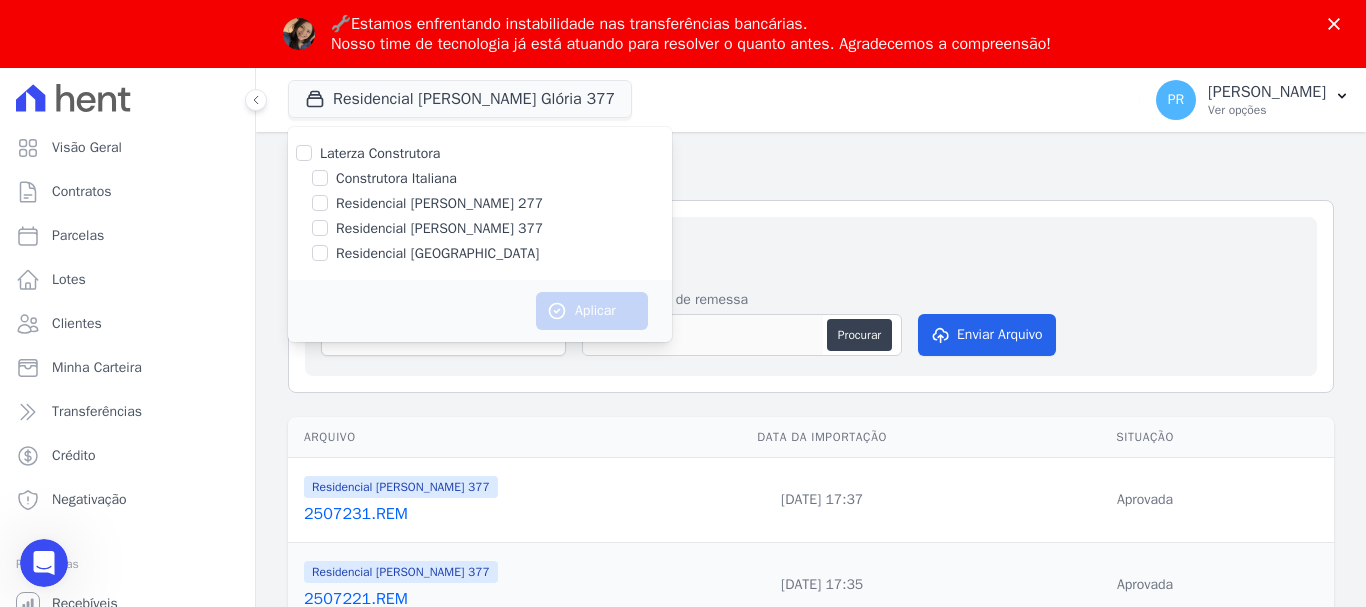 click on "Residencial Maria da Glória 277" at bounding box center (439, 203) 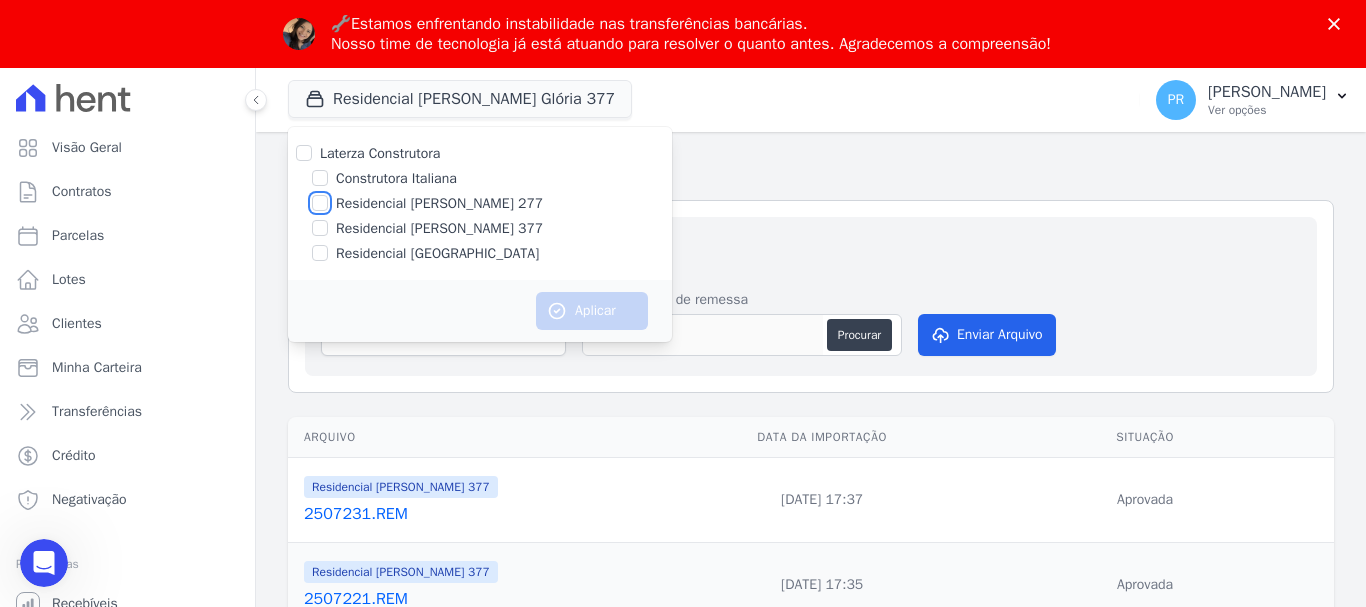 checkbox on "true" 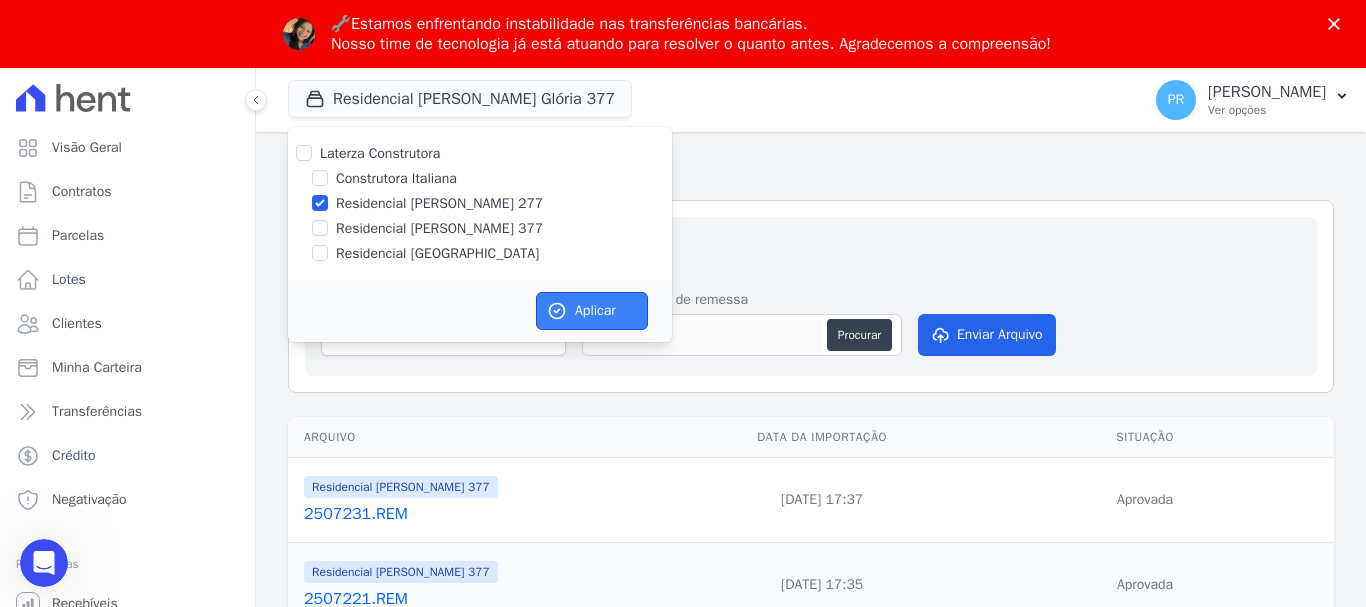 click on "Aplicar" at bounding box center [592, 311] 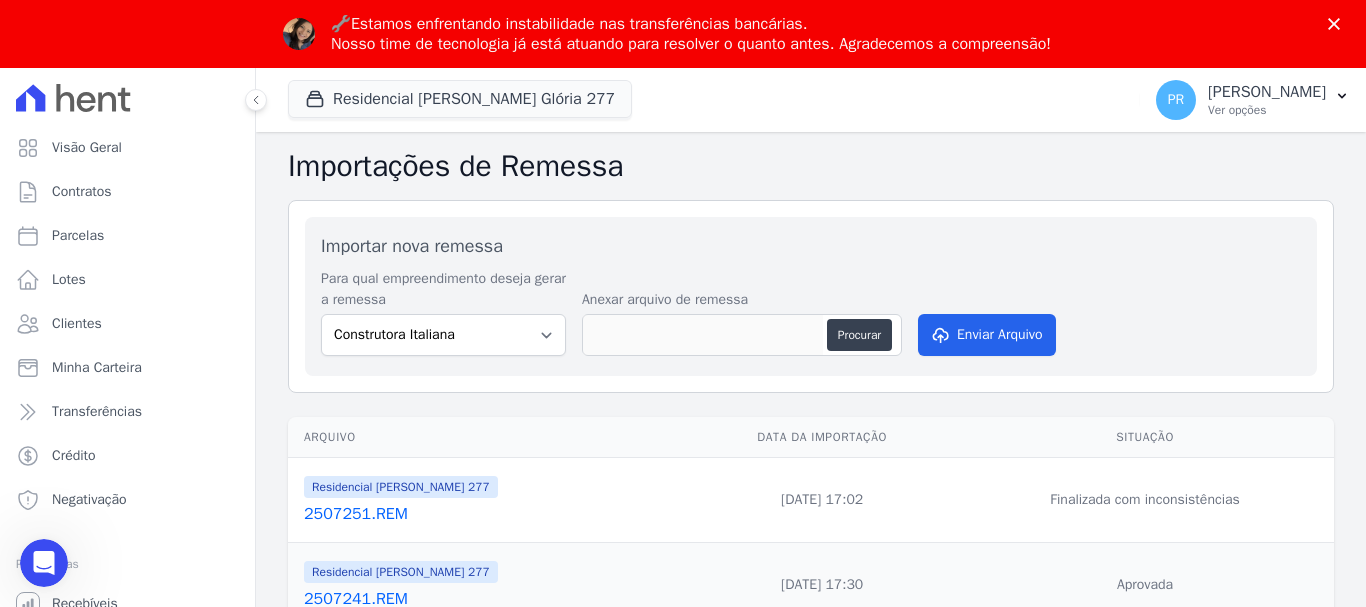 scroll, scrollTop: 0, scrollLeft: 0, axis: both 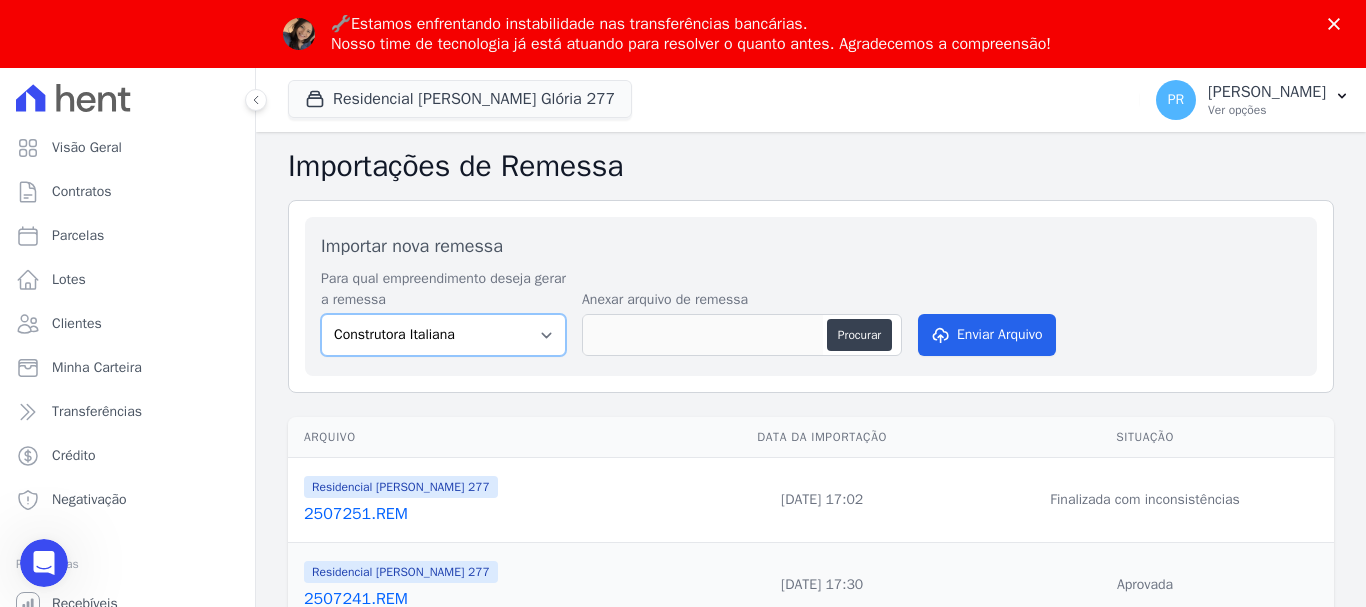 click on "Construtora Italiana
Residencial Maria da Glória 277
Residencial Maria da Glória 377
Residencial Petrópolis" at bounding box center (443, 335) 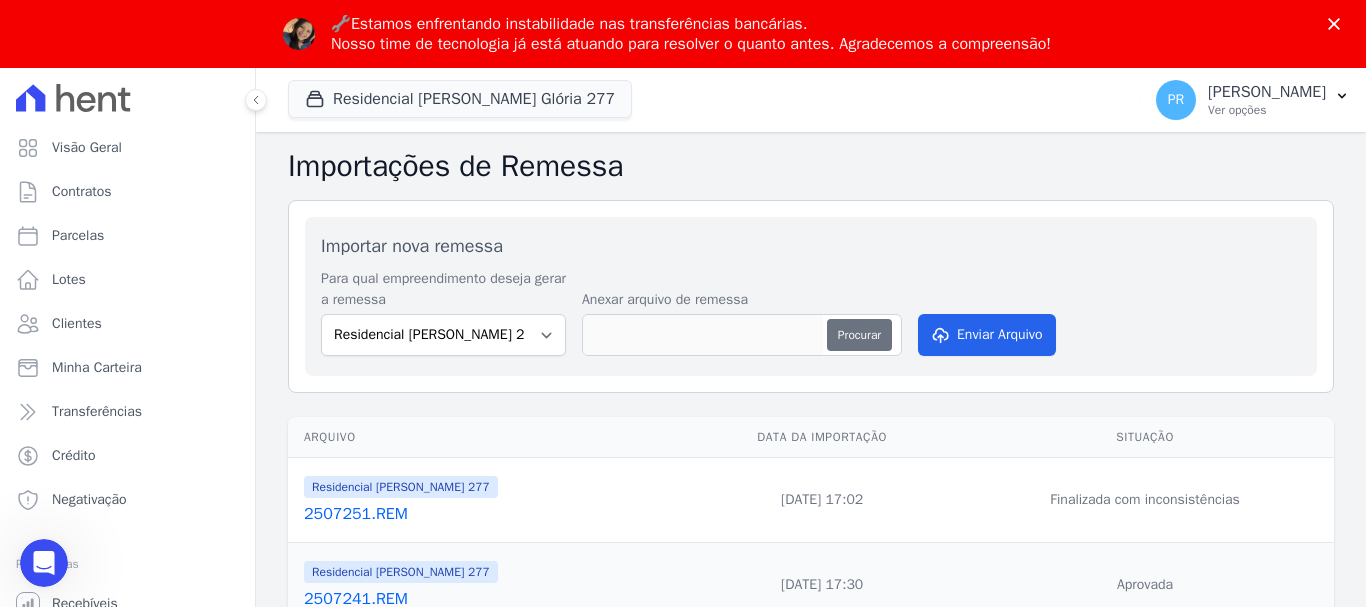 click on "Procurar" at bounding box center (859, 335) 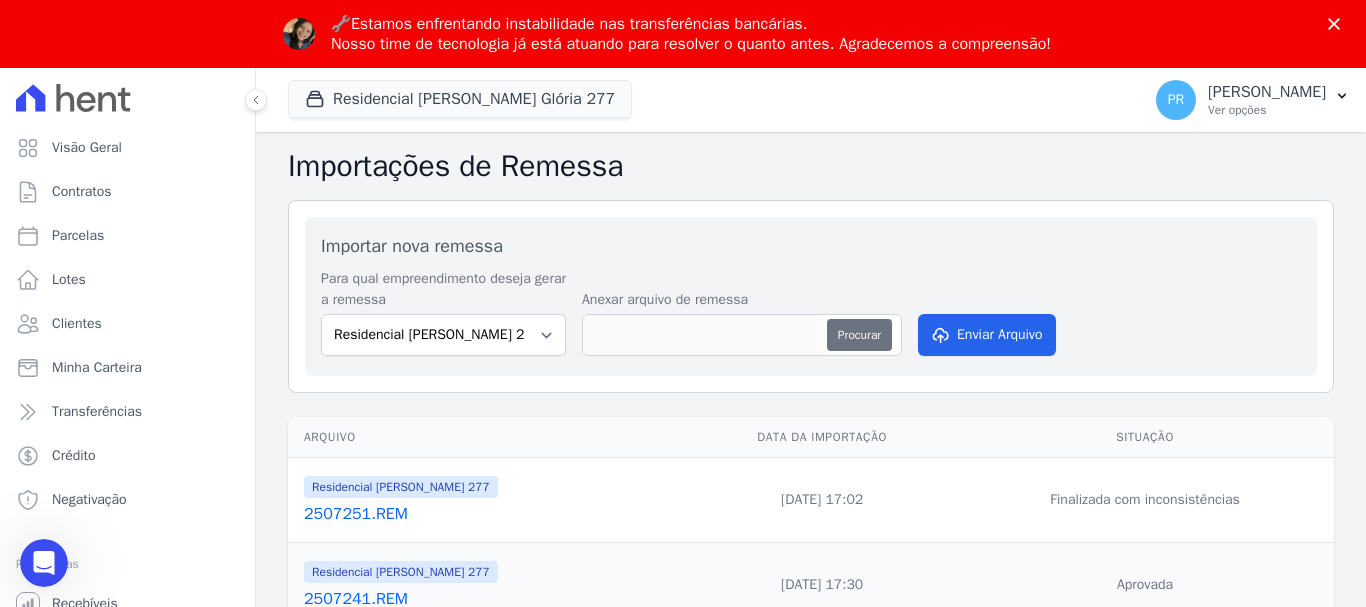 type on "2507281.REM" 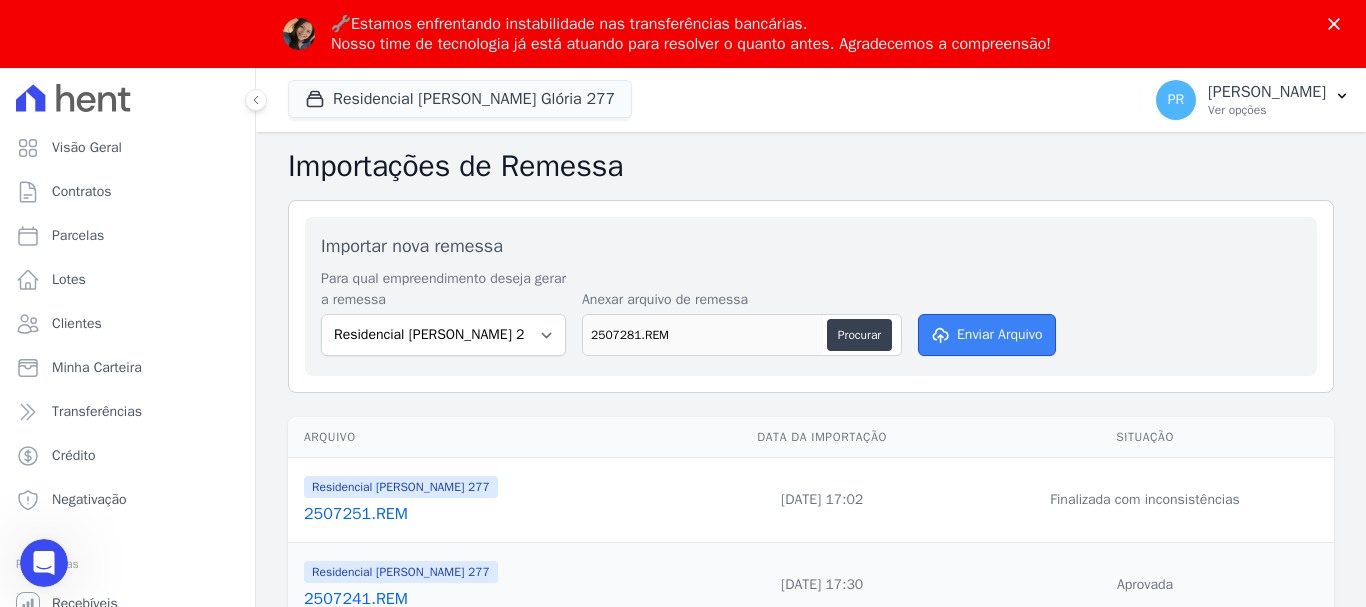 click on "Enviar Arquivo" at bounding box center (987, 335) 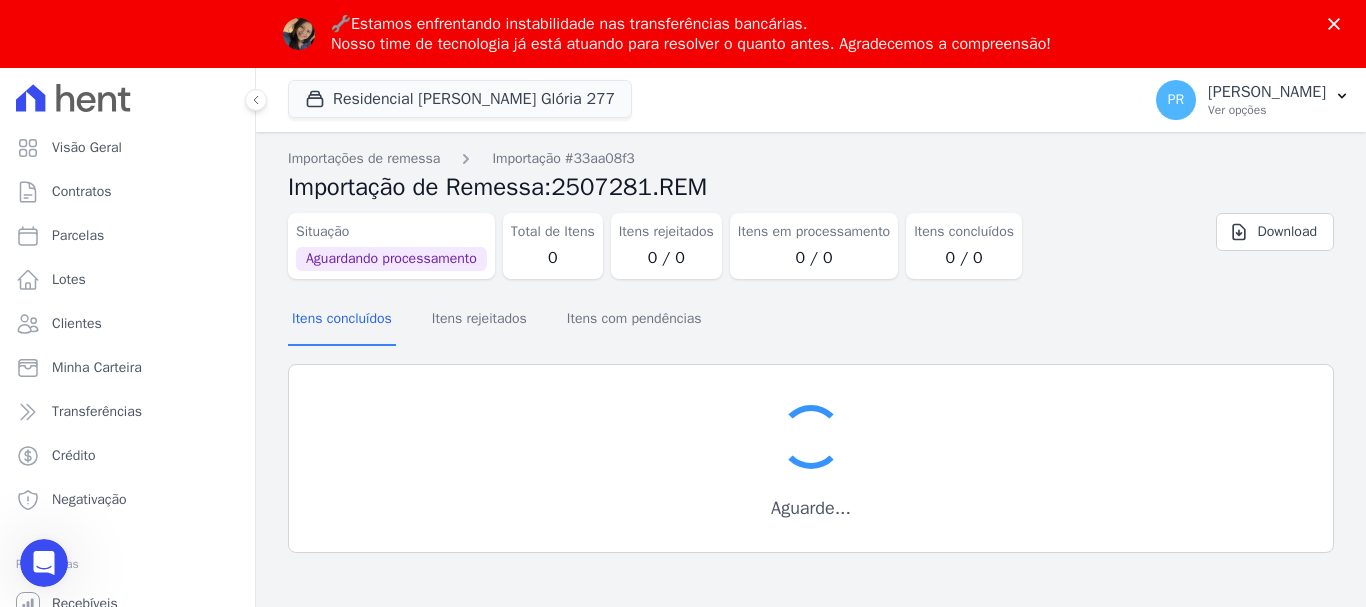 scroll, scrollTop: 0, scrollLeft: 0, axis: both 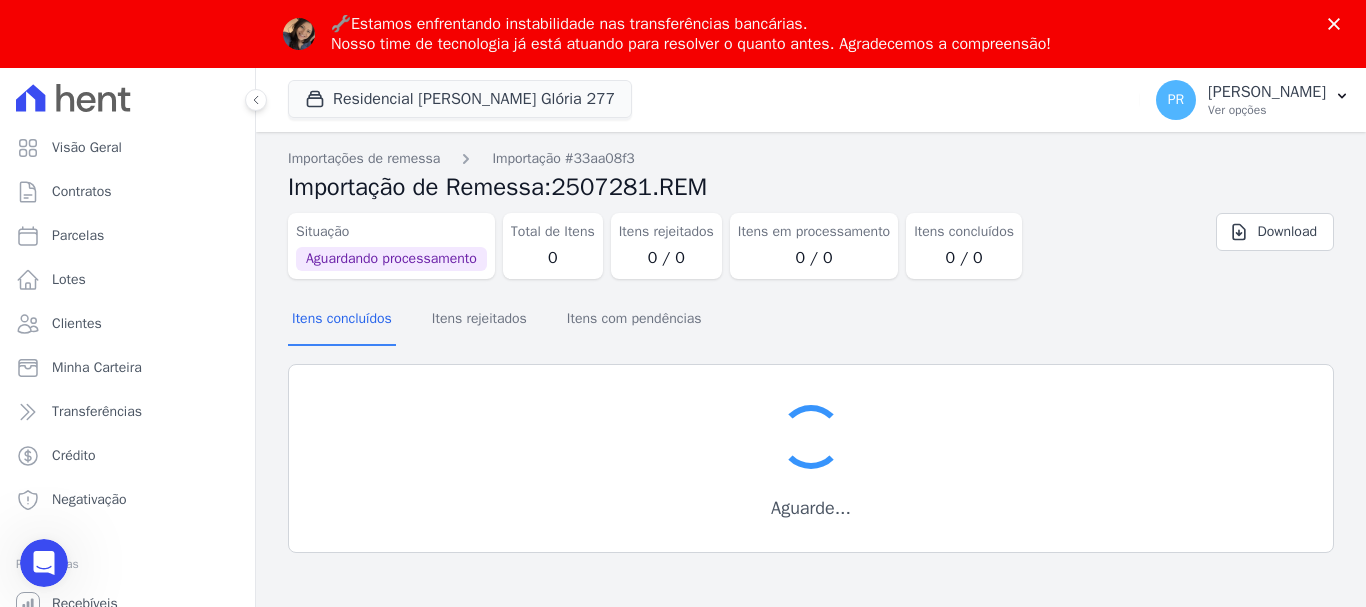 click 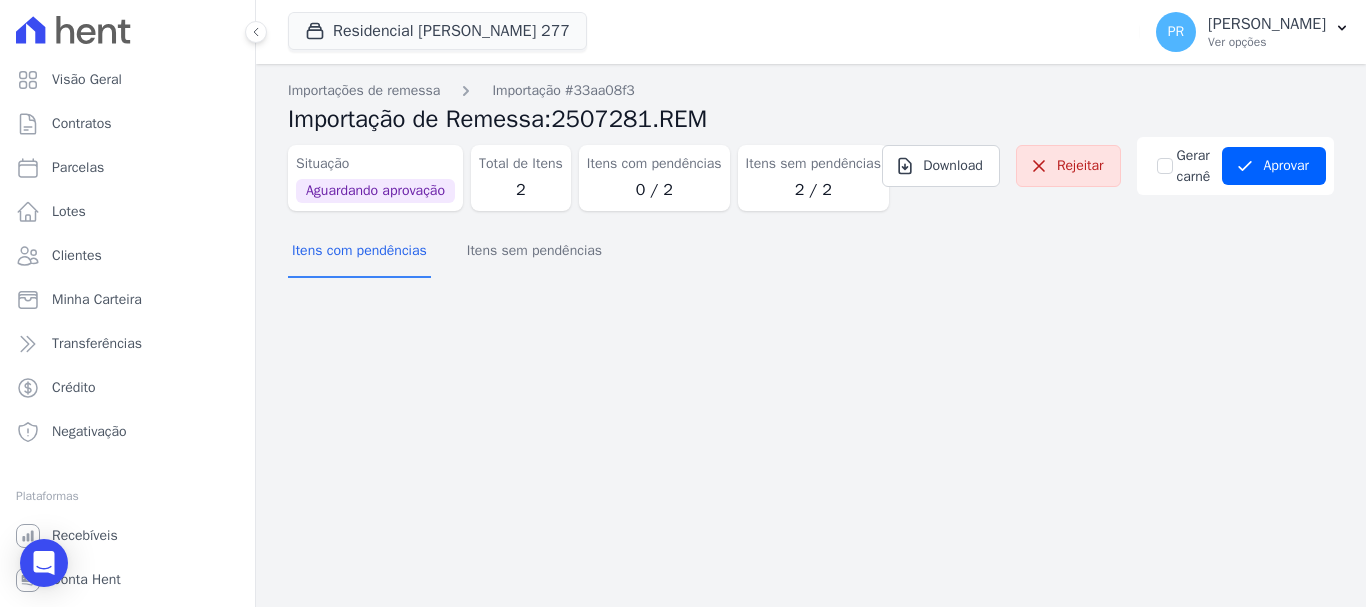 scroll, scrollTop: 0, scrollLeft: 0, axis: both 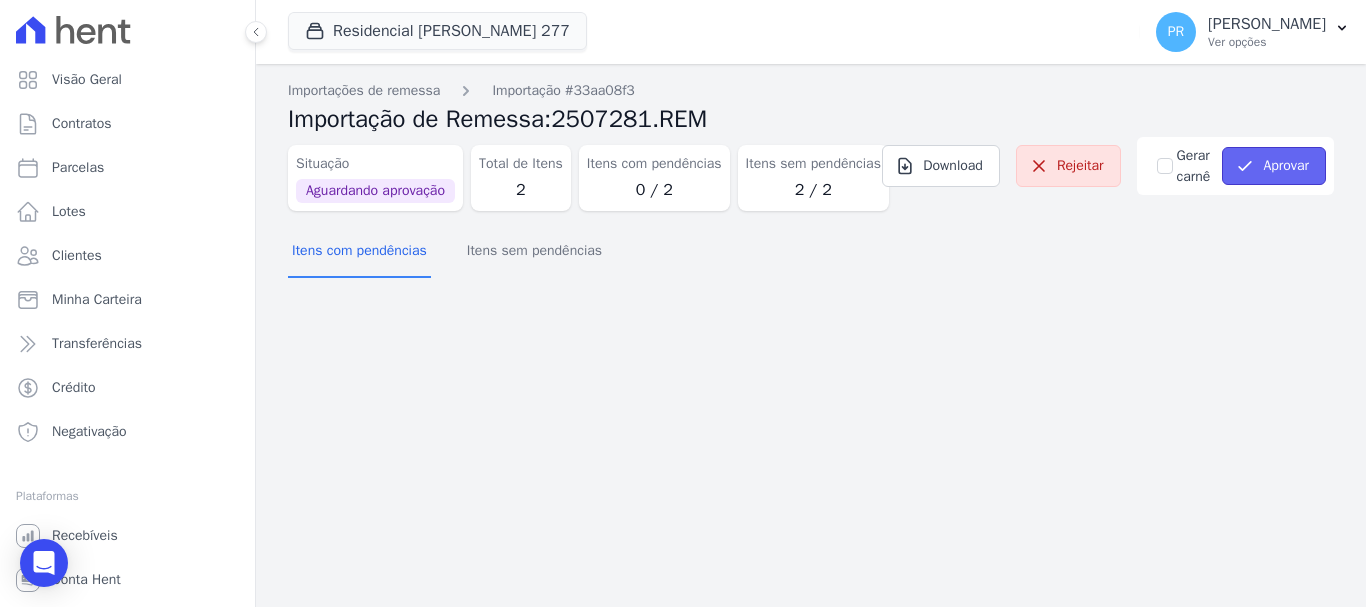 click on "Aprovar" at bounding box center [1274, 166] 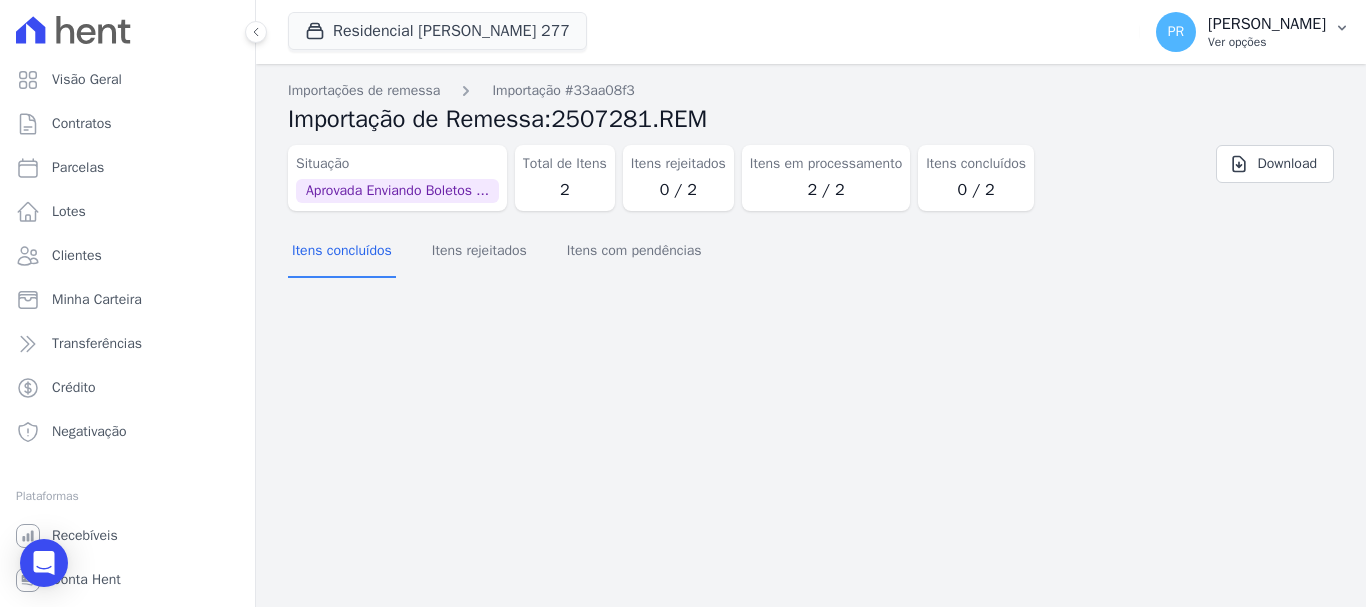 click on "Ver opções" at bounding box center [1267, 42] 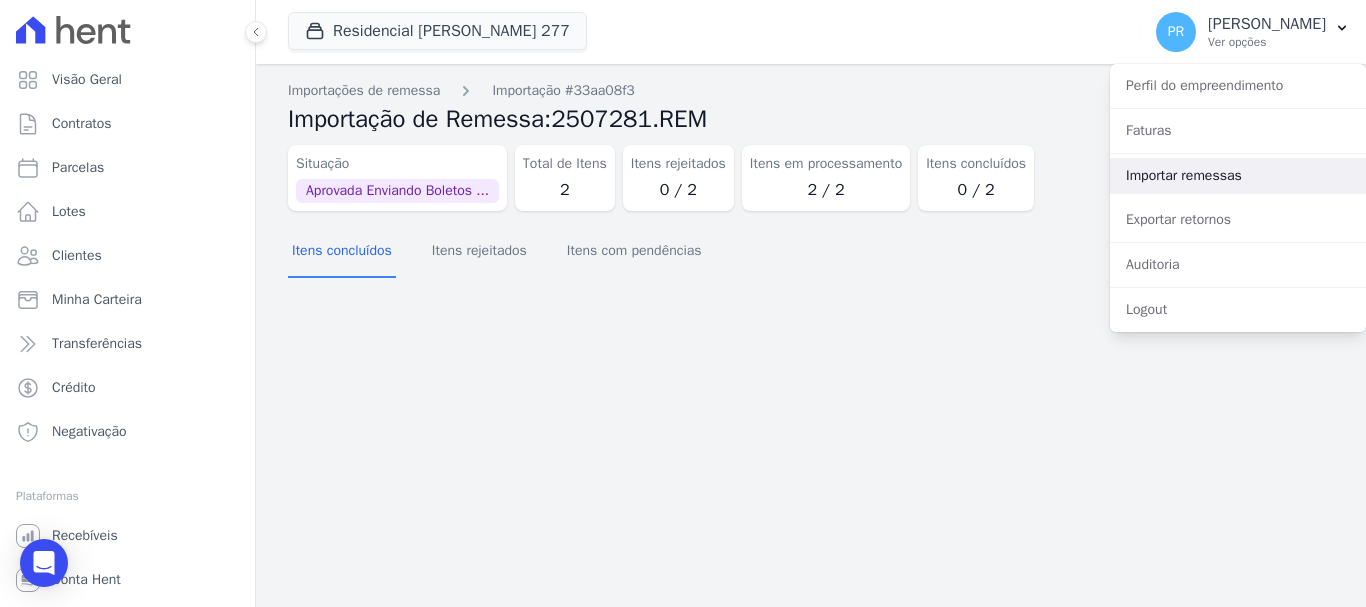 click on "Importar remessas" at bounding box center (1238, 176) 